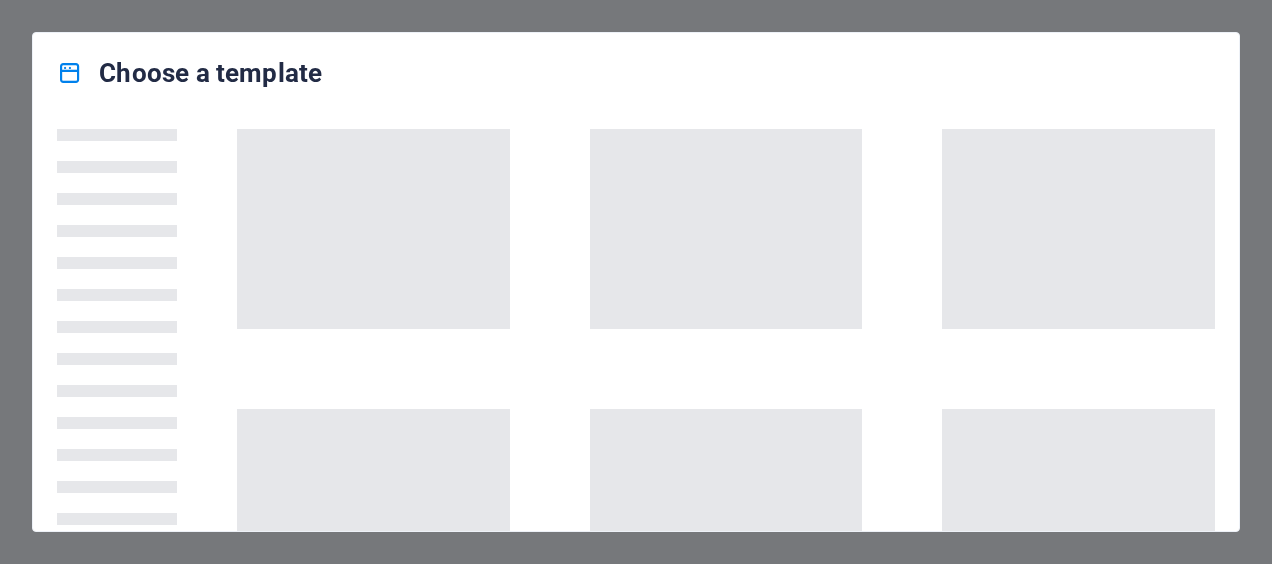 scroll, scrollTop: 0, scrollLeft: 0, axis: both 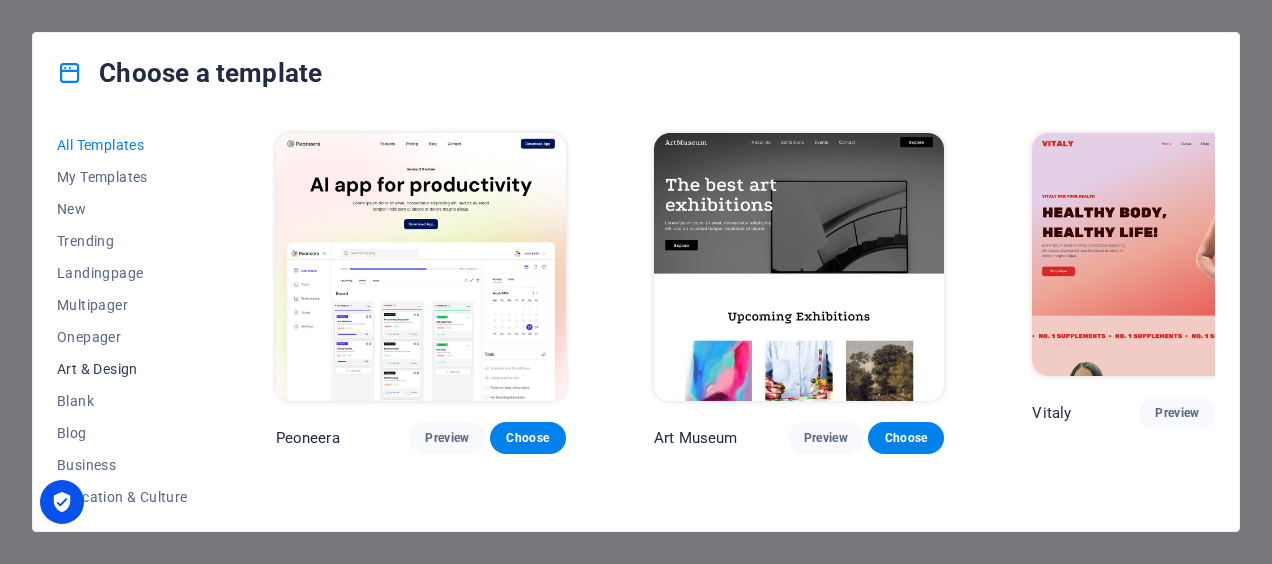 click on "Art & Design" at bounding box center (122, 369) 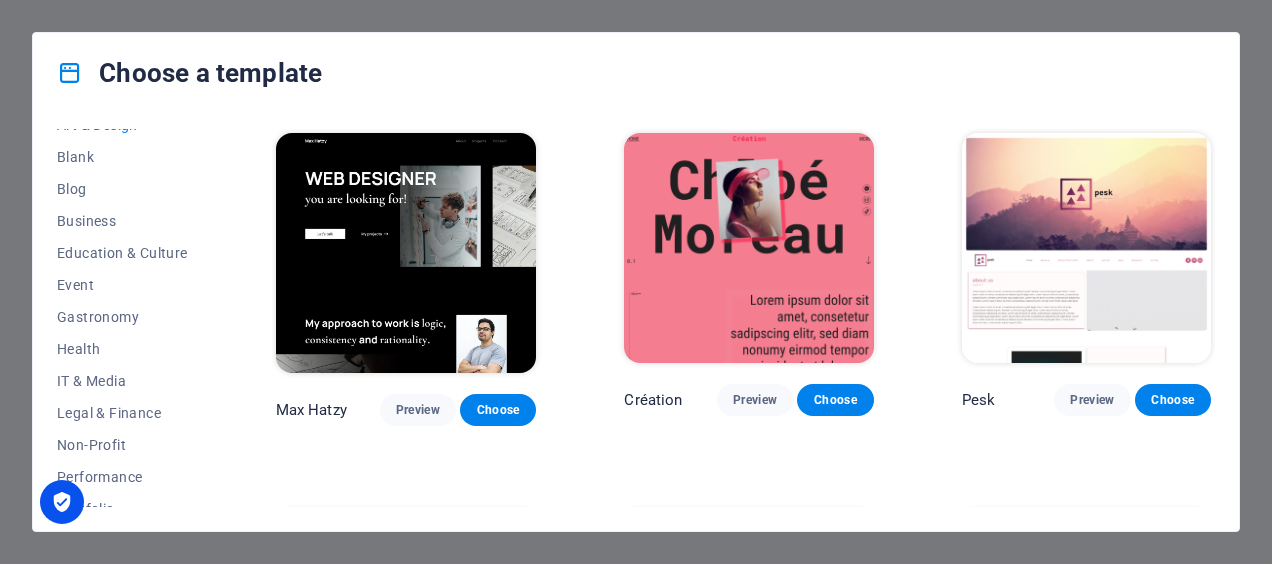 scroll, scrollTop: 300, scrollLeft: 0, axis: vertical 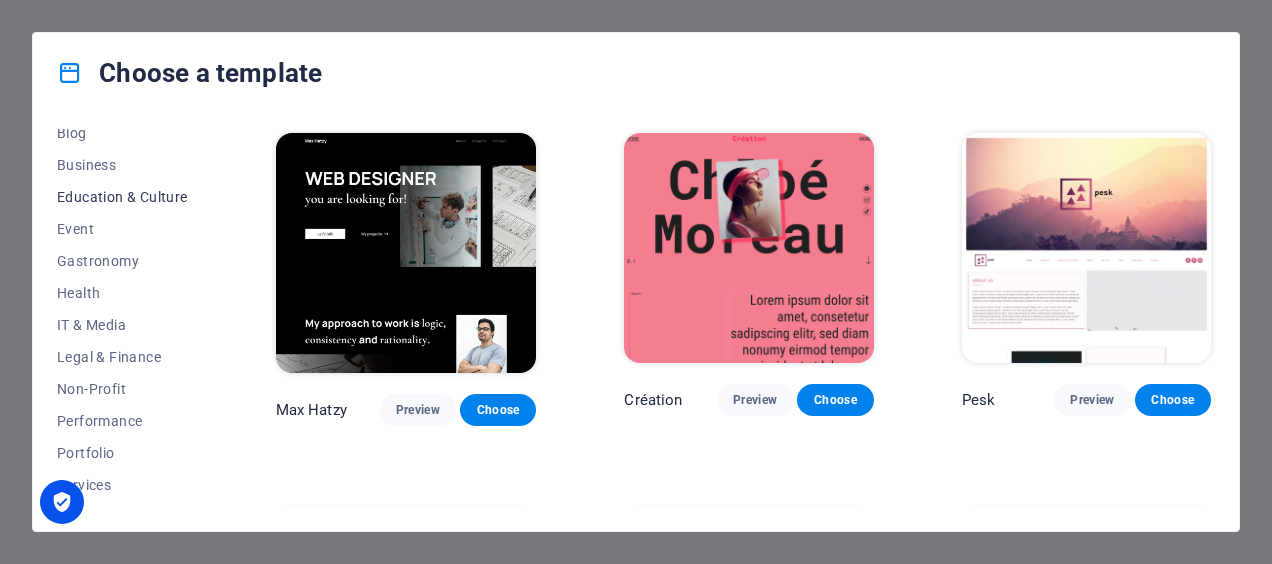 click on "Education & Culture" at bounding box center (122, 197) 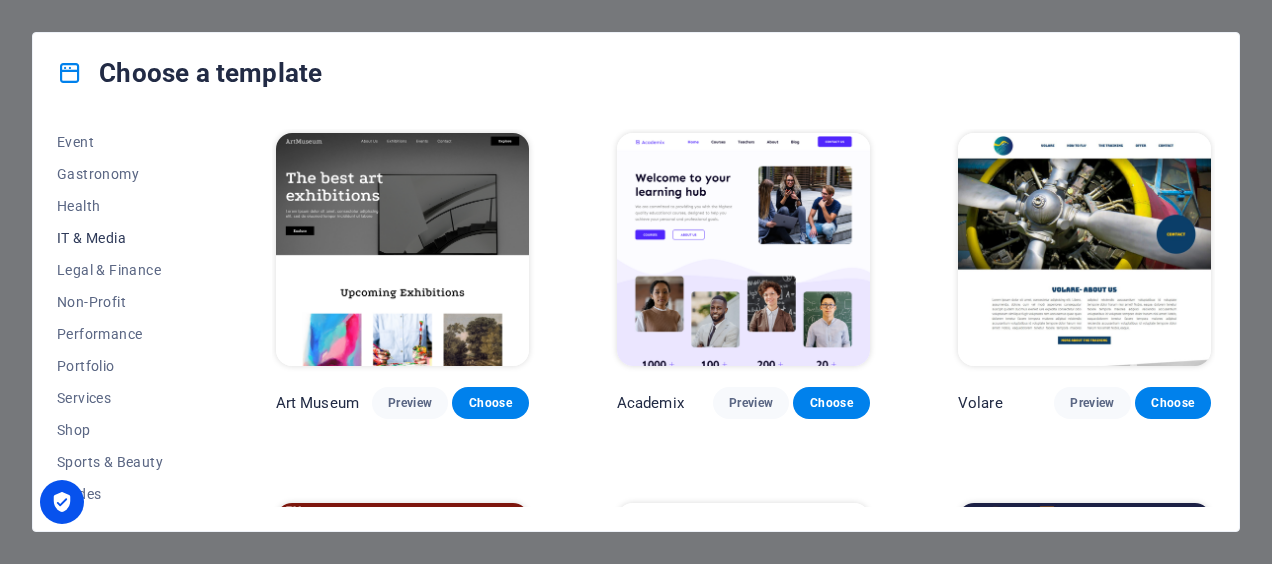 scroll, scrollTop: 453, scrollLeft: 0, axis: vertical 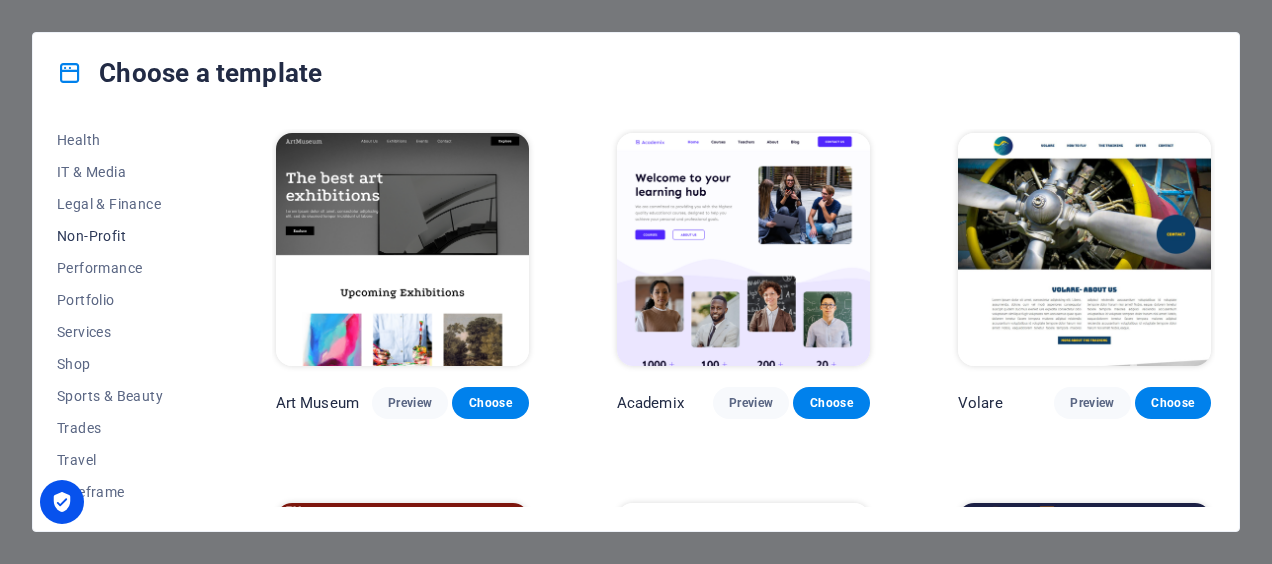click on "Non-Profit" at bounding box center [122, 236] 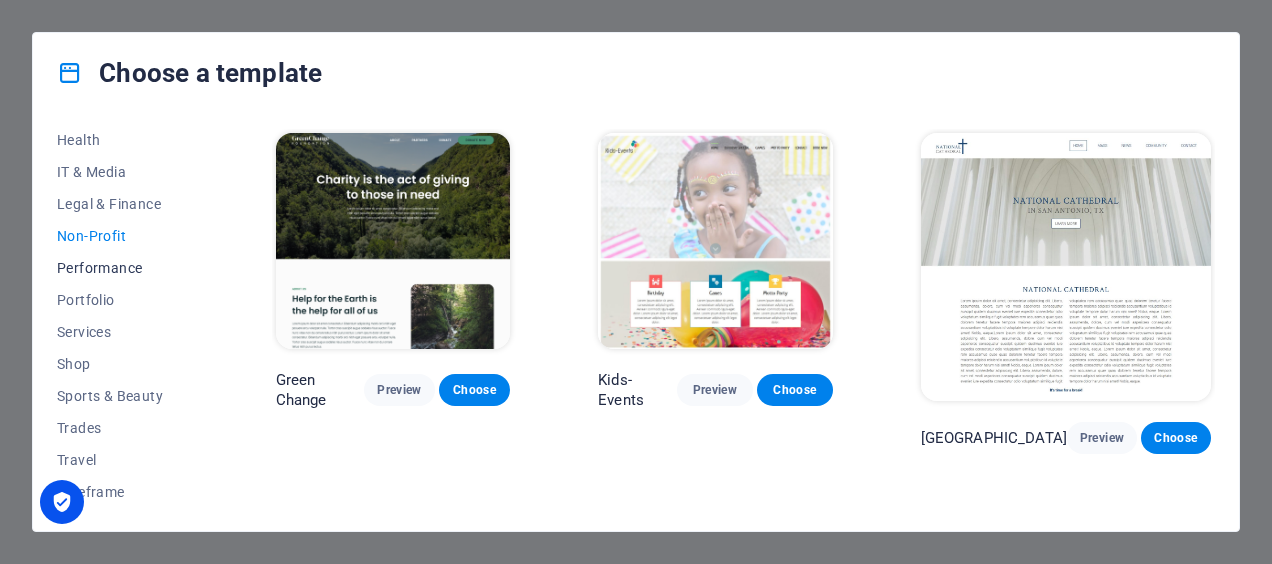 click on "Performance" at bounding box center (122, 268) 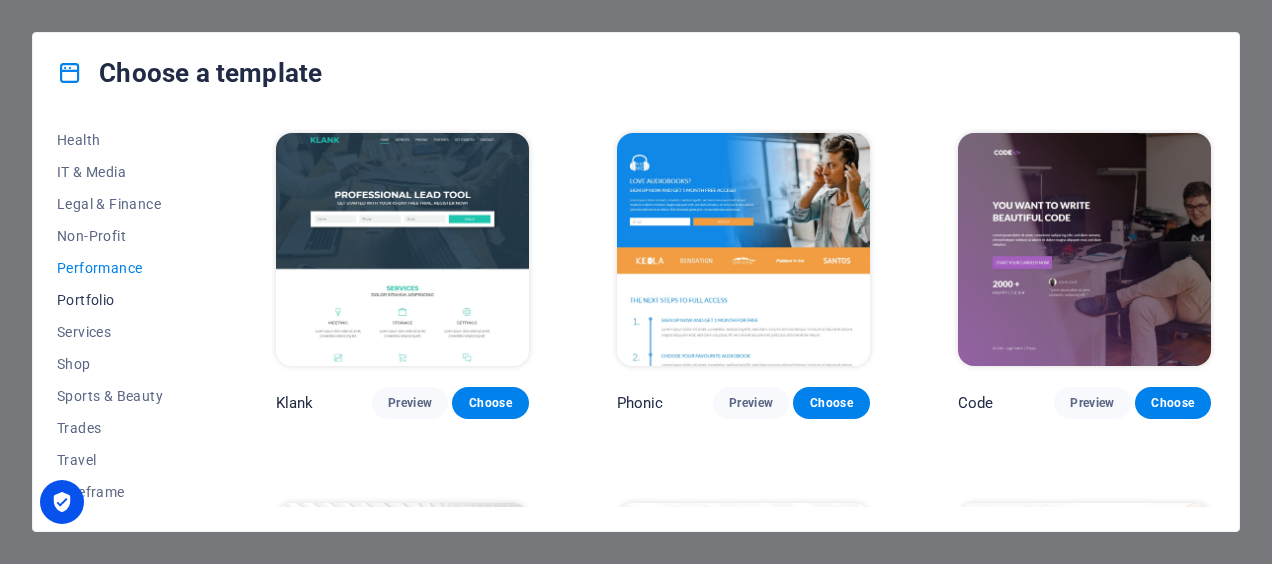 click on "Portfolio" at bounding box center (122, 300) 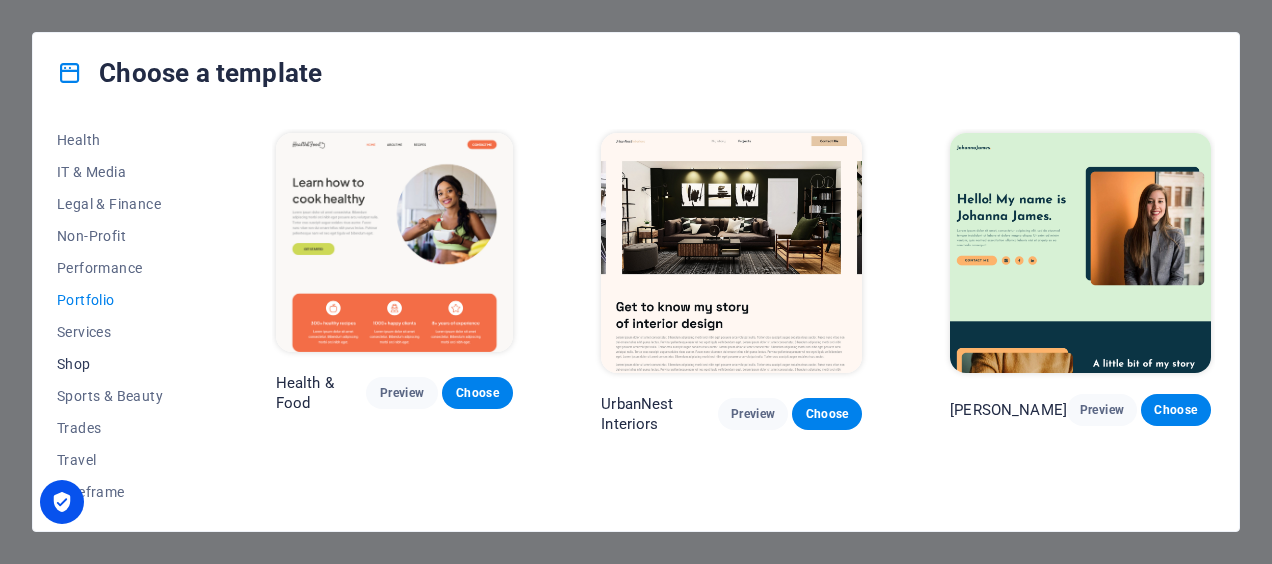 click on "Shop" at bounding box center [122, 364] 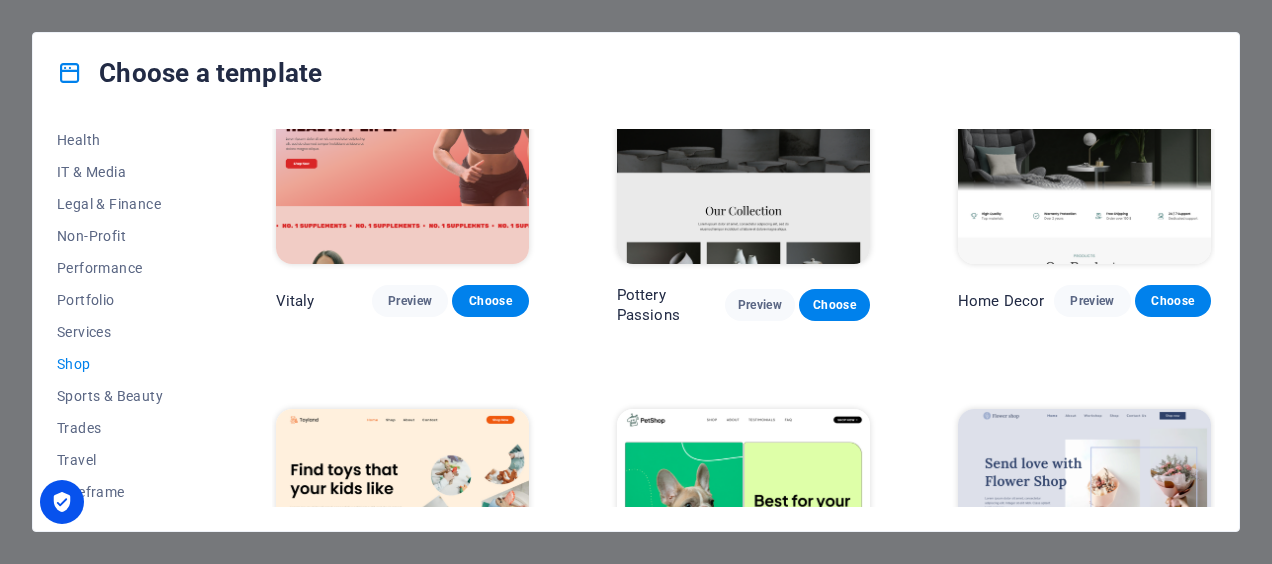 scroll, scrollTop: 0, scrollLeft: 0, axis: both 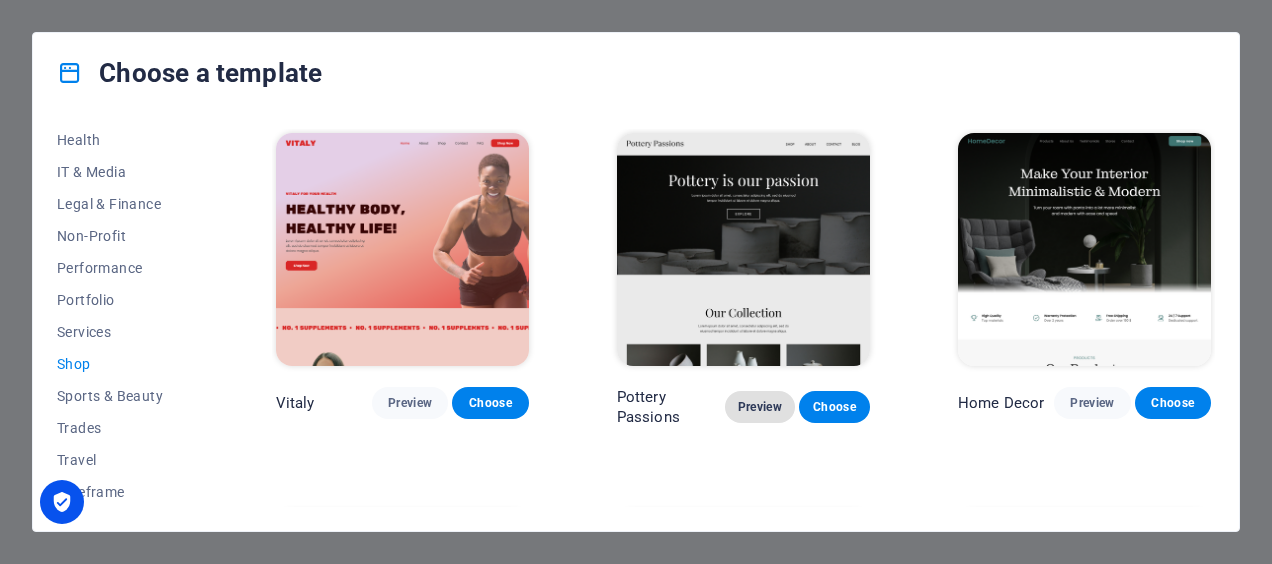 click on "Preview" at bounding box center [760, 407] 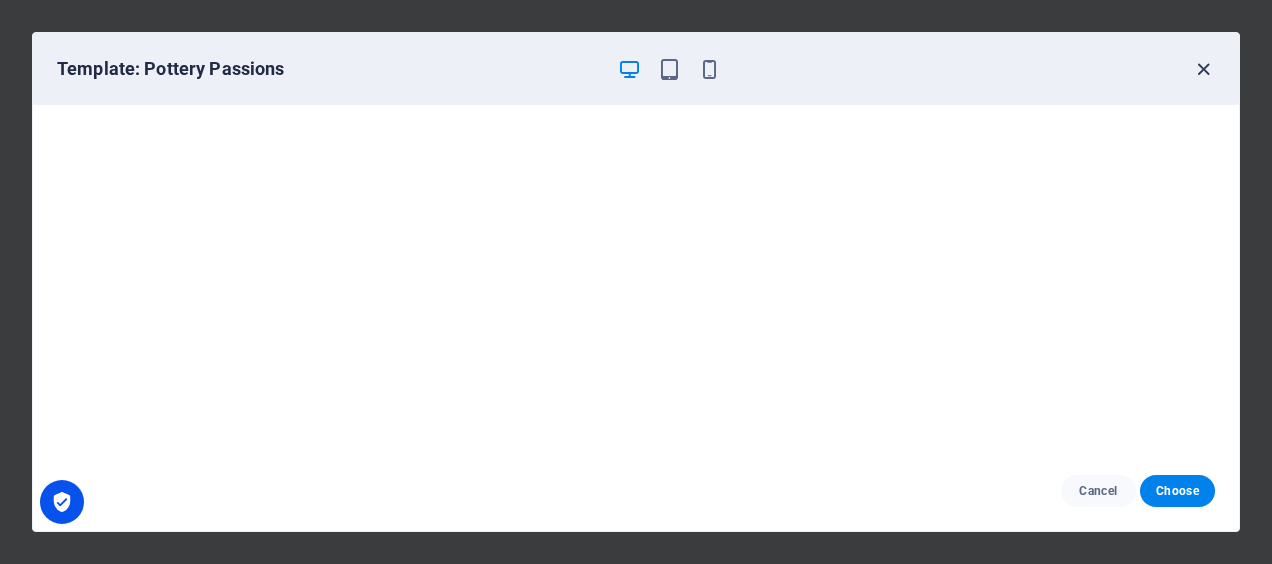 click at bounding box center [1203, 69] 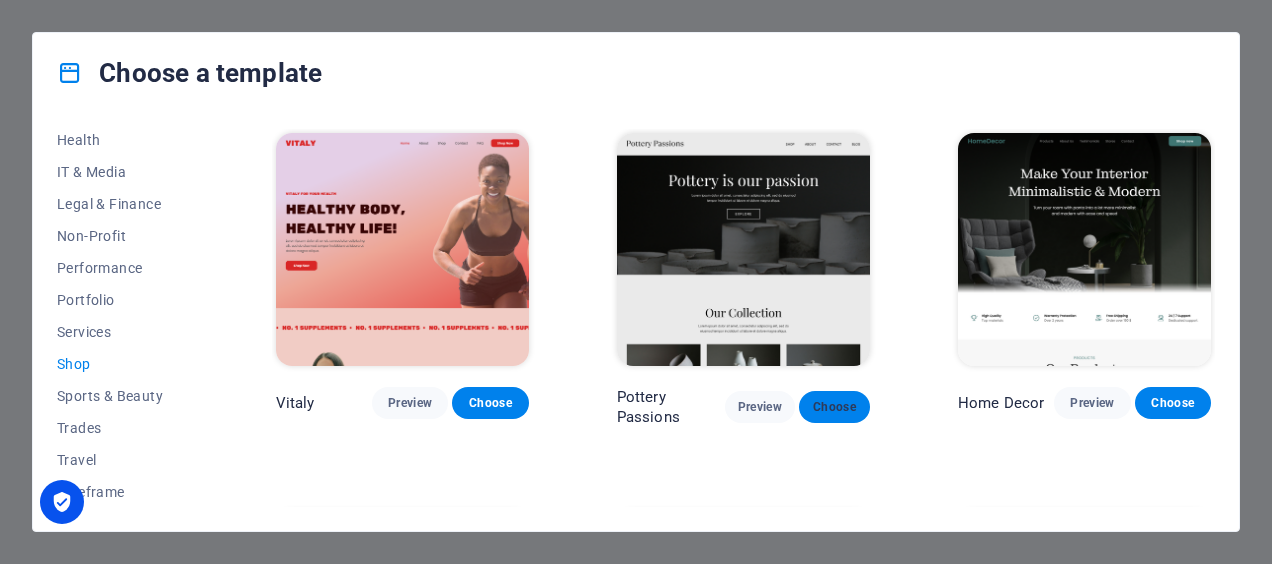 click on "Choose" at bounding box center (834, 407) 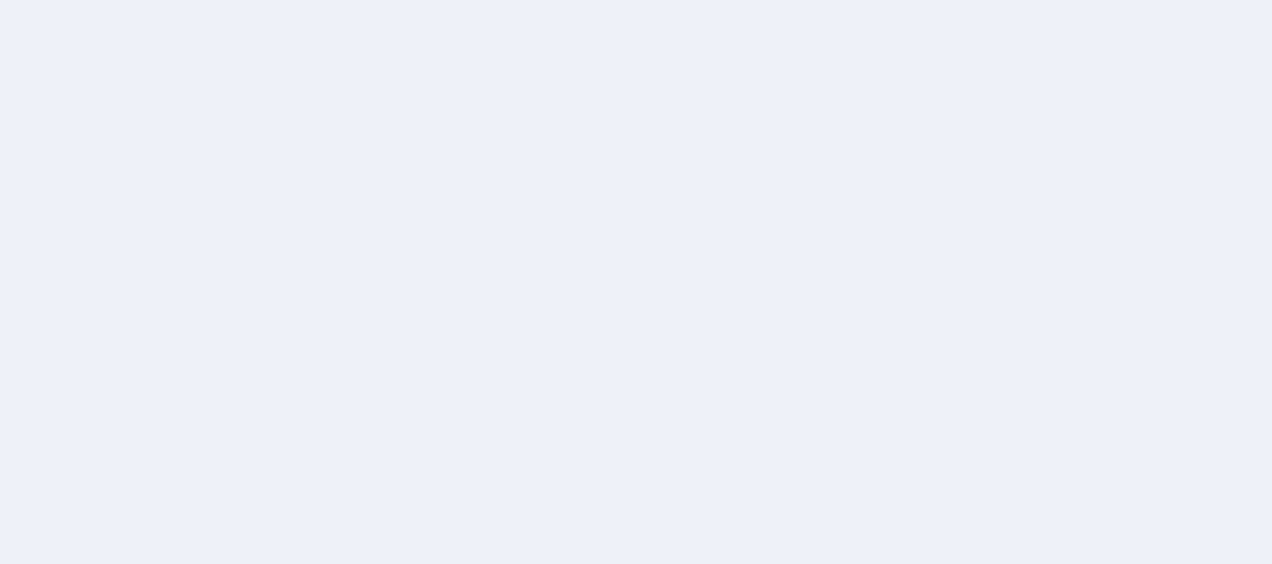 scroll, scrollTop: 0, scrollLeft: 0, axis: both 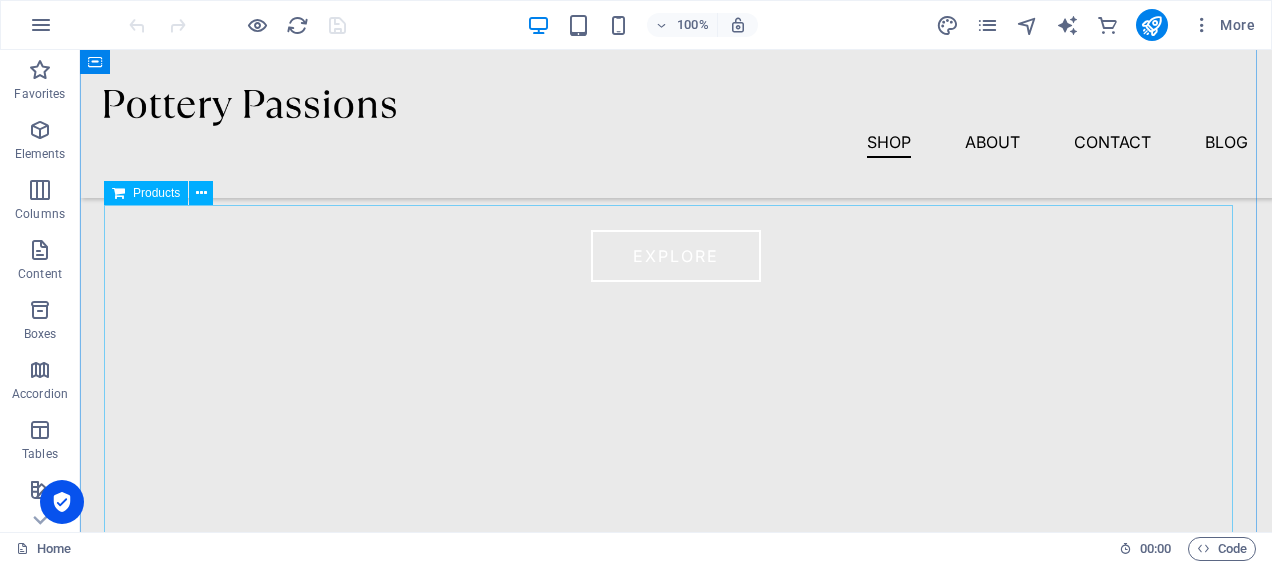 click at bounding box center (676, 380) 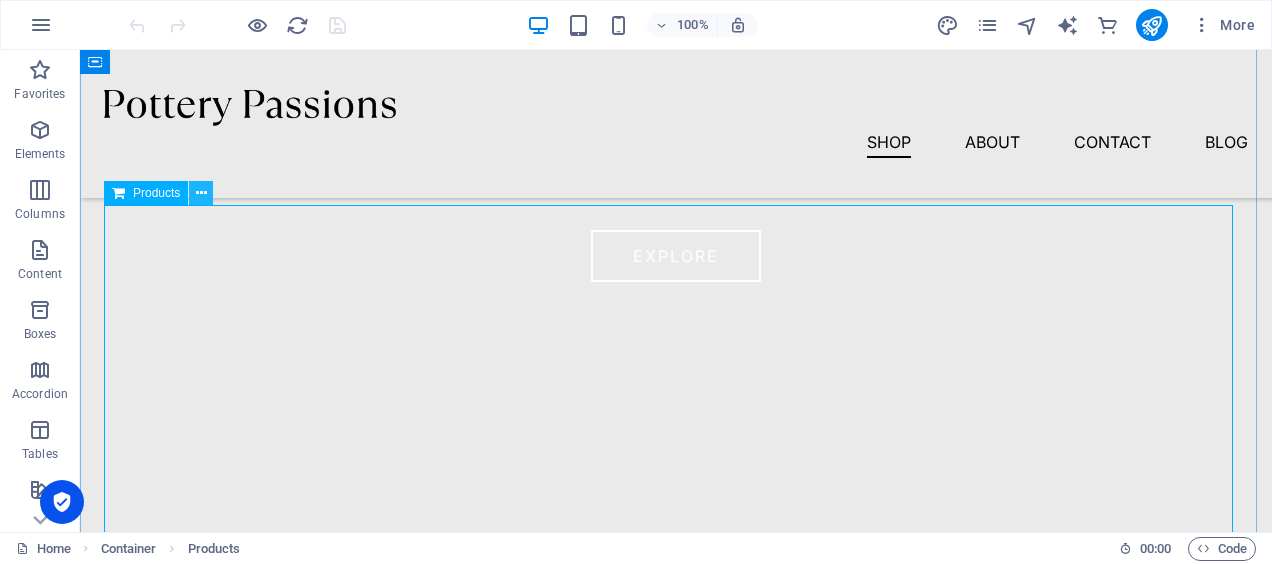 click at bounding box center [201, 193] 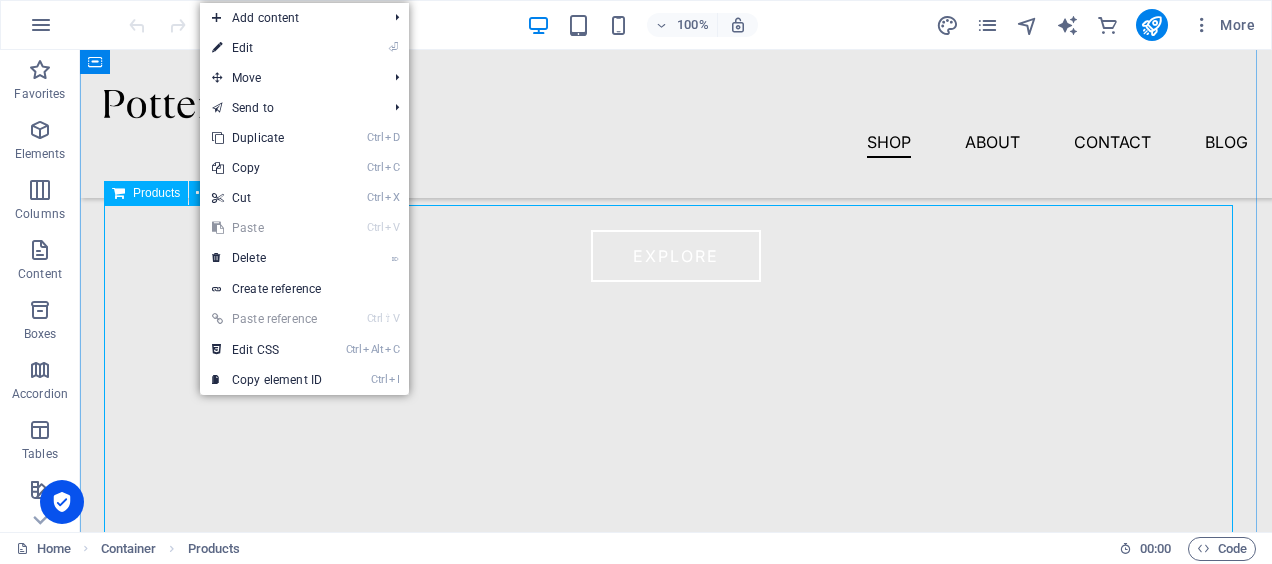 click at bounding box center [676, 380] 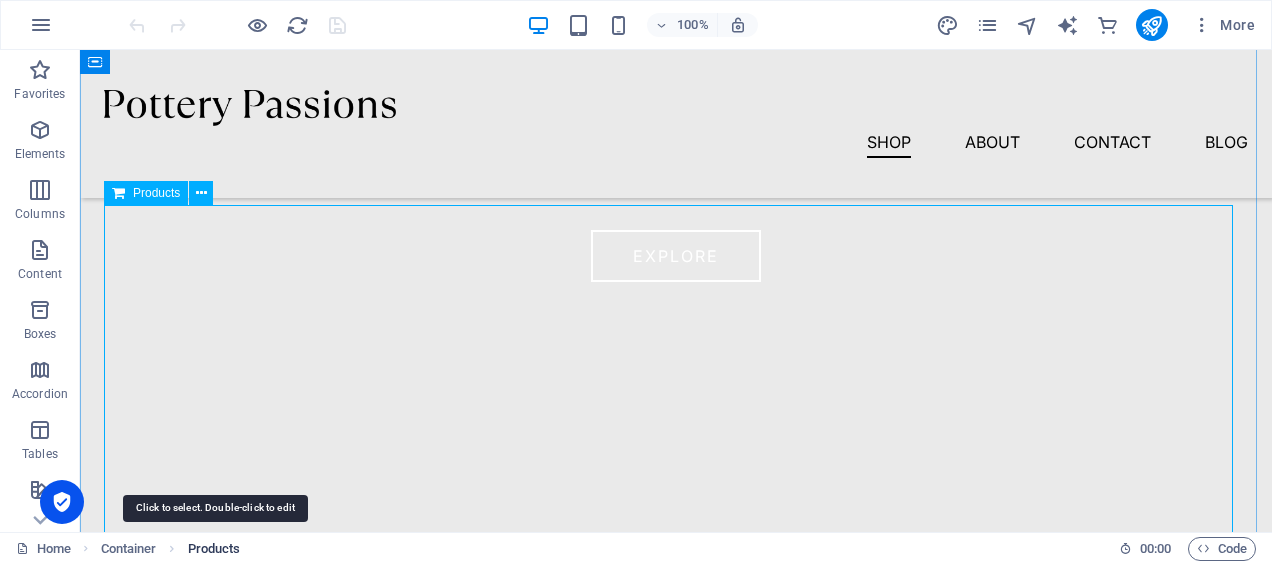 click on "Products" at bounding box center (214, 549) 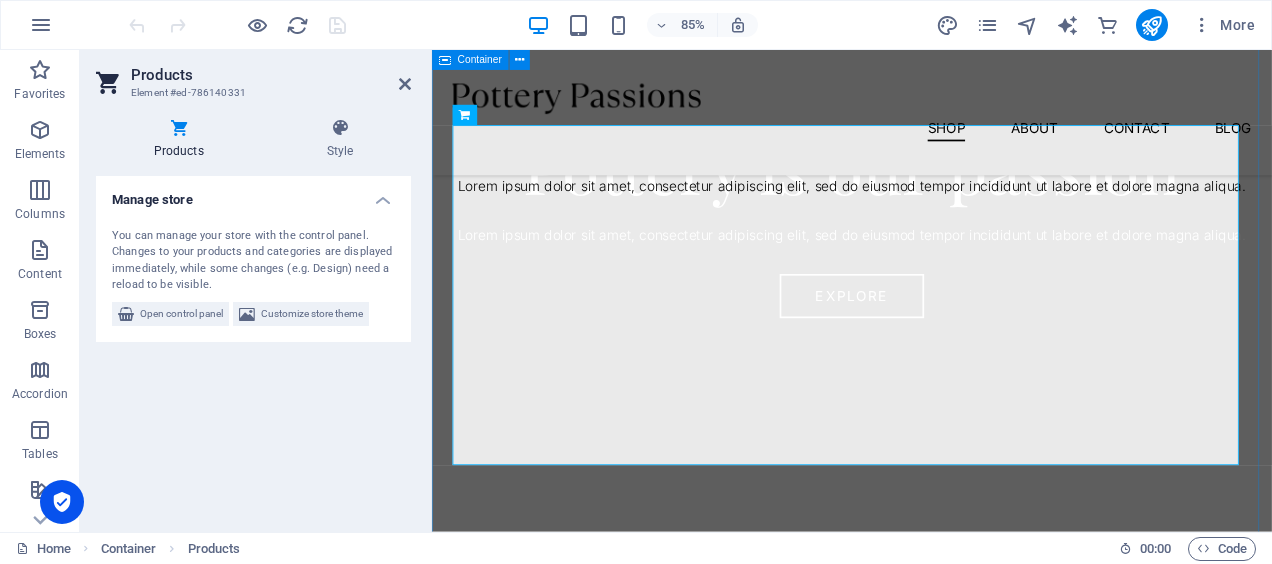 scroll, scrollTop: 700, scrollLeft: 0, axis: vertical 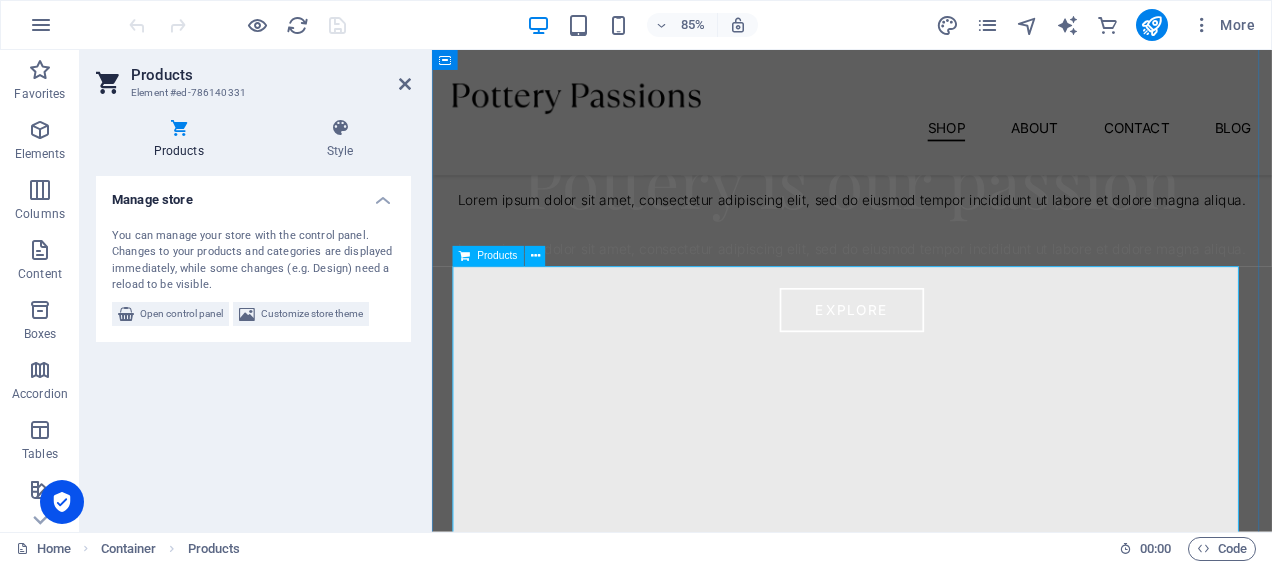 click on "Products" at bounding box center [497, 257] 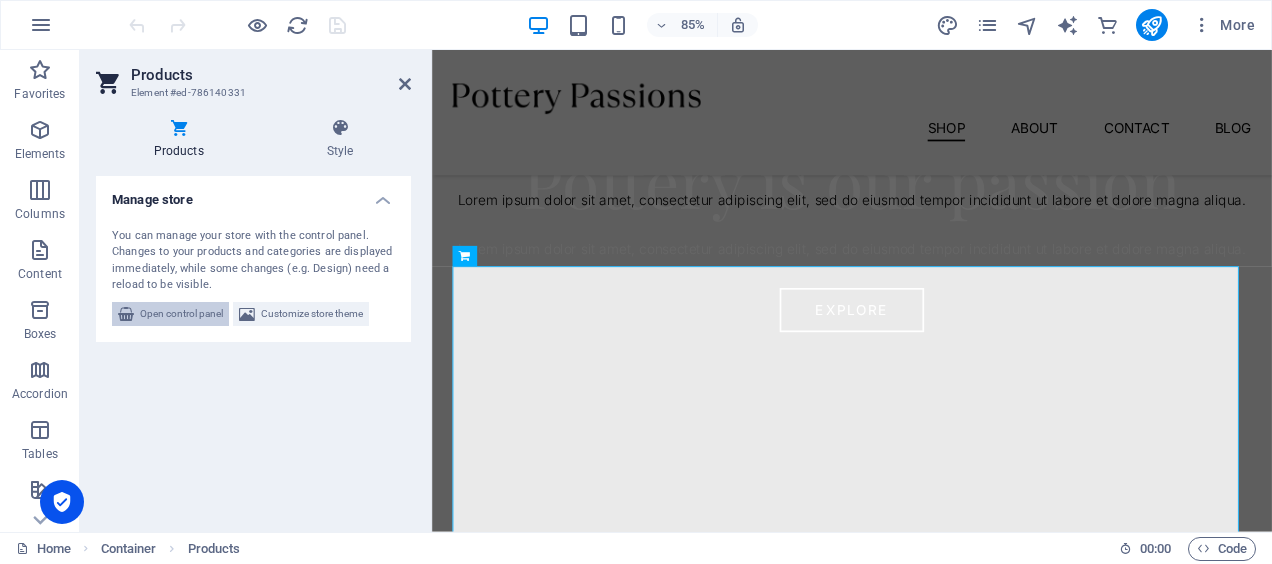 click on "Open control panel" at bounding box center [181, 314] 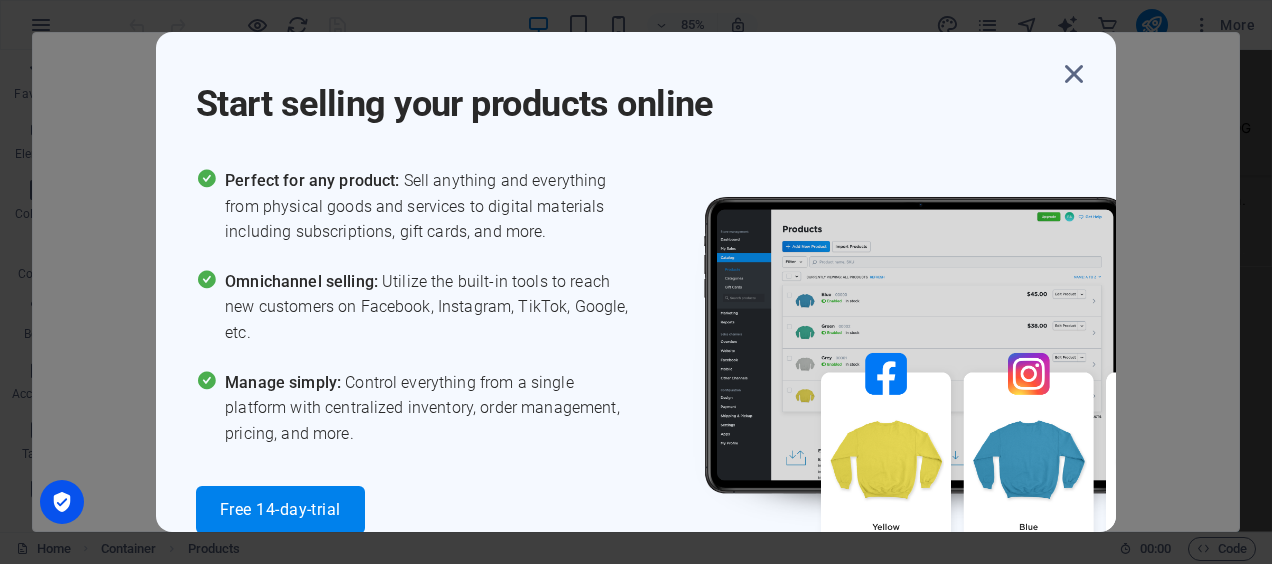 drag, startPoint x: 371, startPoint y: 99, endPoint x: 975, endPoint y: 92, distance: 604.0406 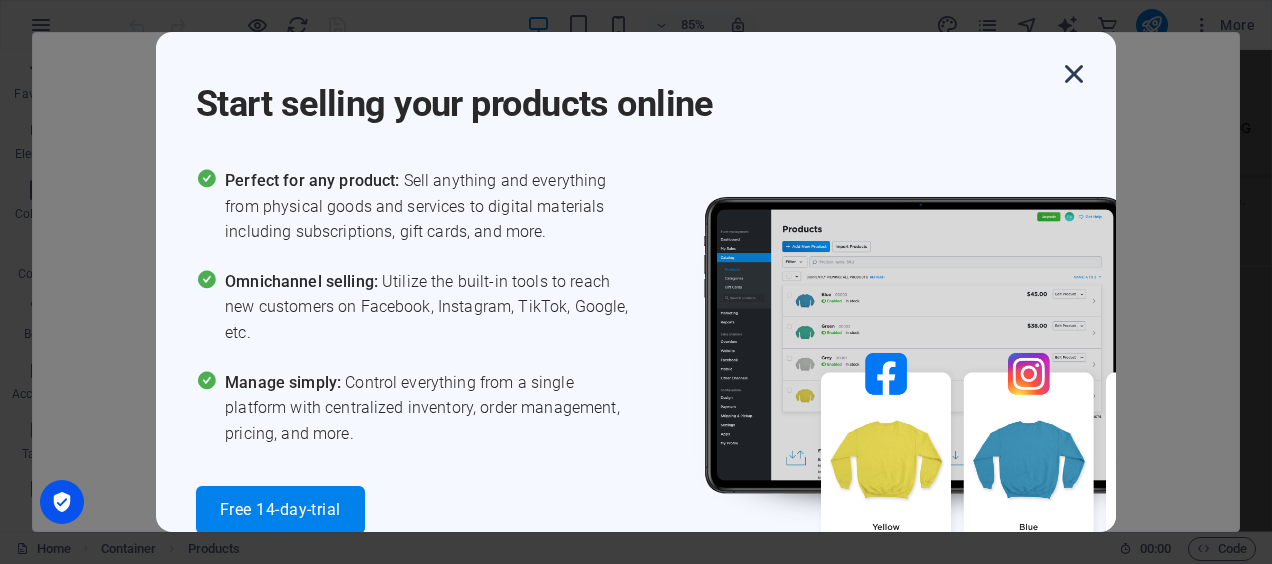 drag, startPoint x: 975, startPoint y: 92, endPoint x: 1075, endPoint y: 75, distance: 101.43471 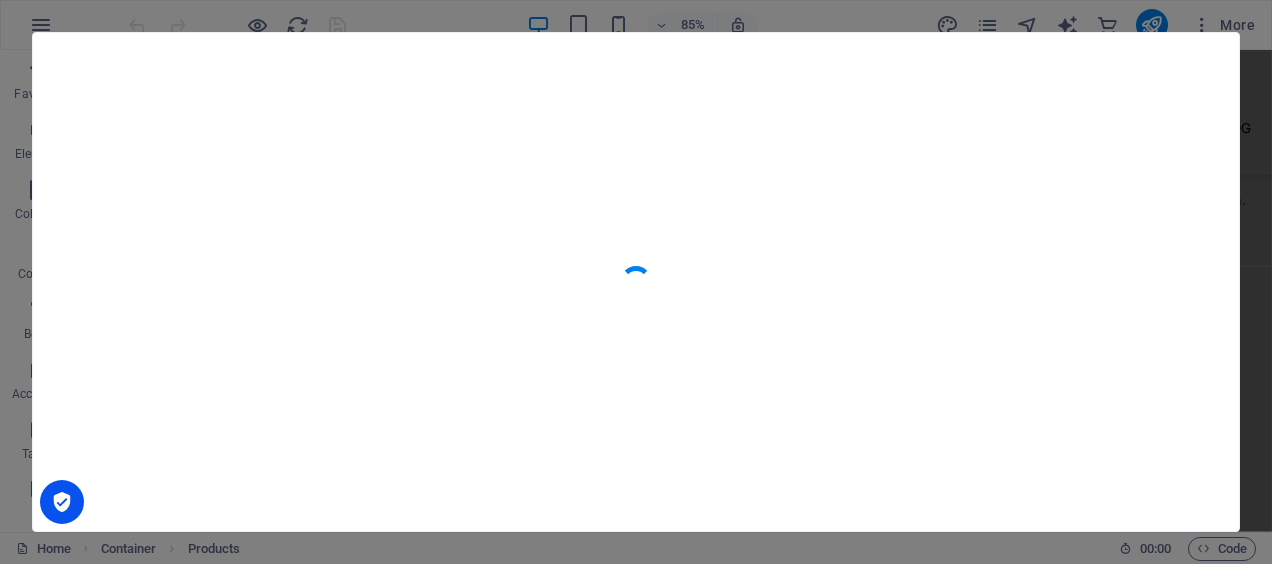 click at bounding box center [636, 282] 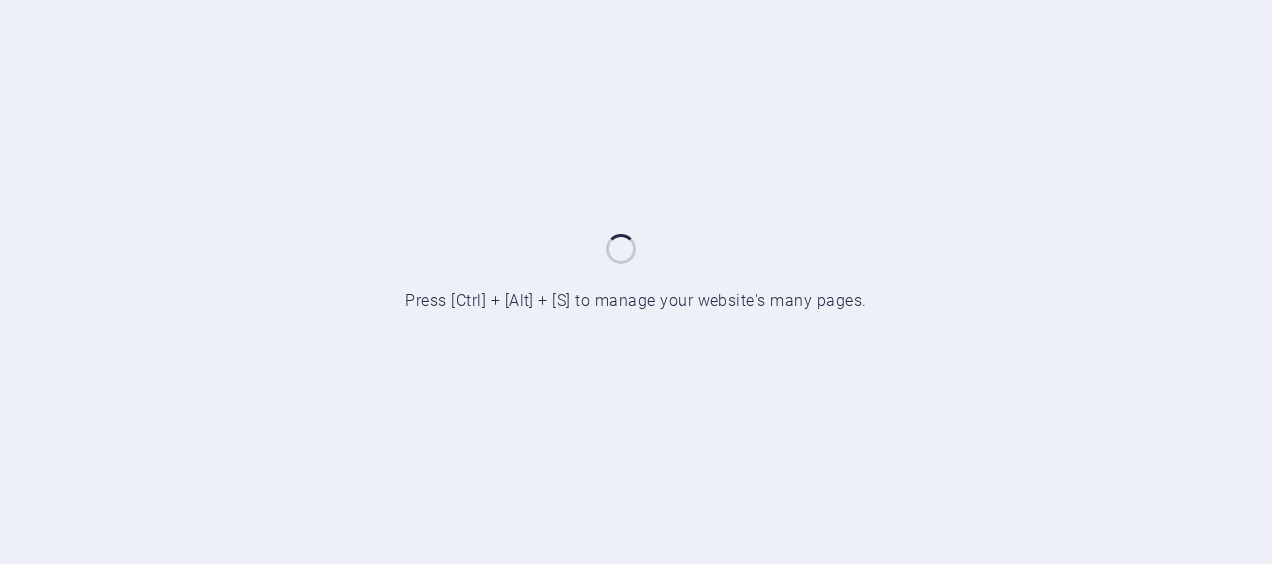 scroll, scrollTop: 0, scrollLeft: 0, axis: both 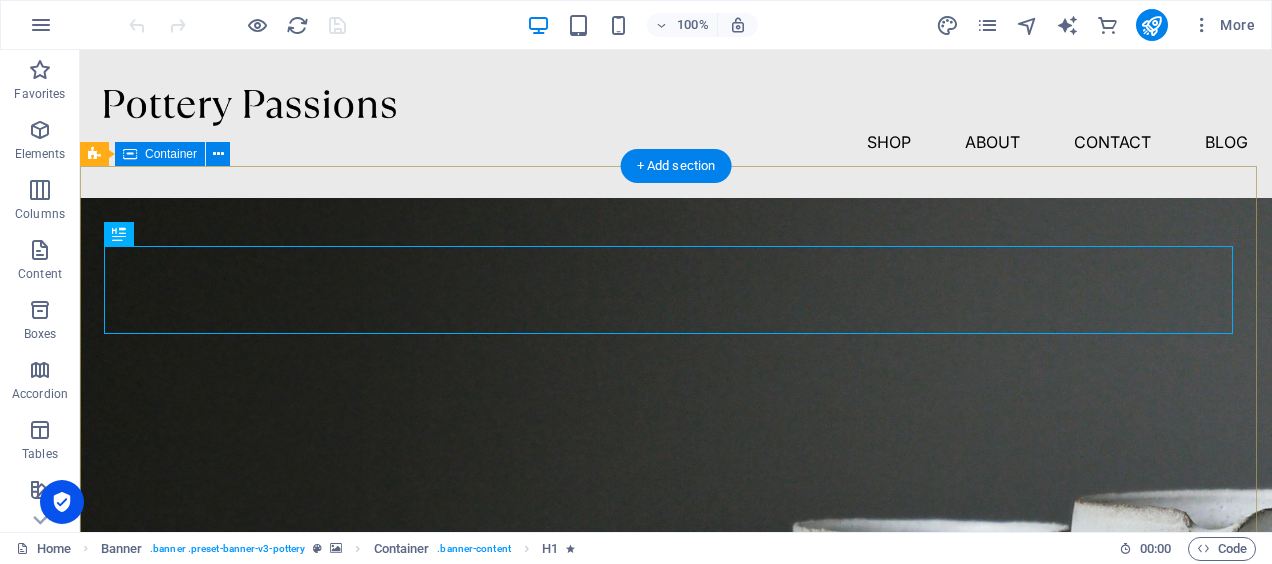 click on "Pottery is our passion Lorem ipsum dolor sit amet, consectetur adipiscing elit, sed do eiusmod tempor incididunt ut labore et dolore magna aliqua. Explore" at bounding box center (676, 1003) 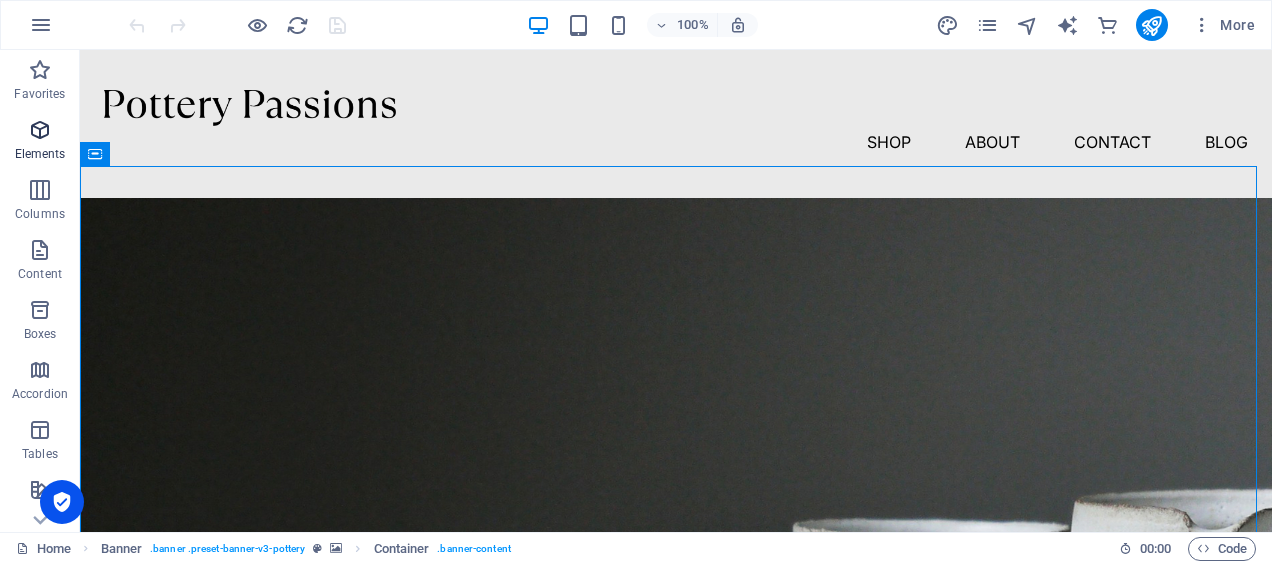 click at bounding box center [40, 130] 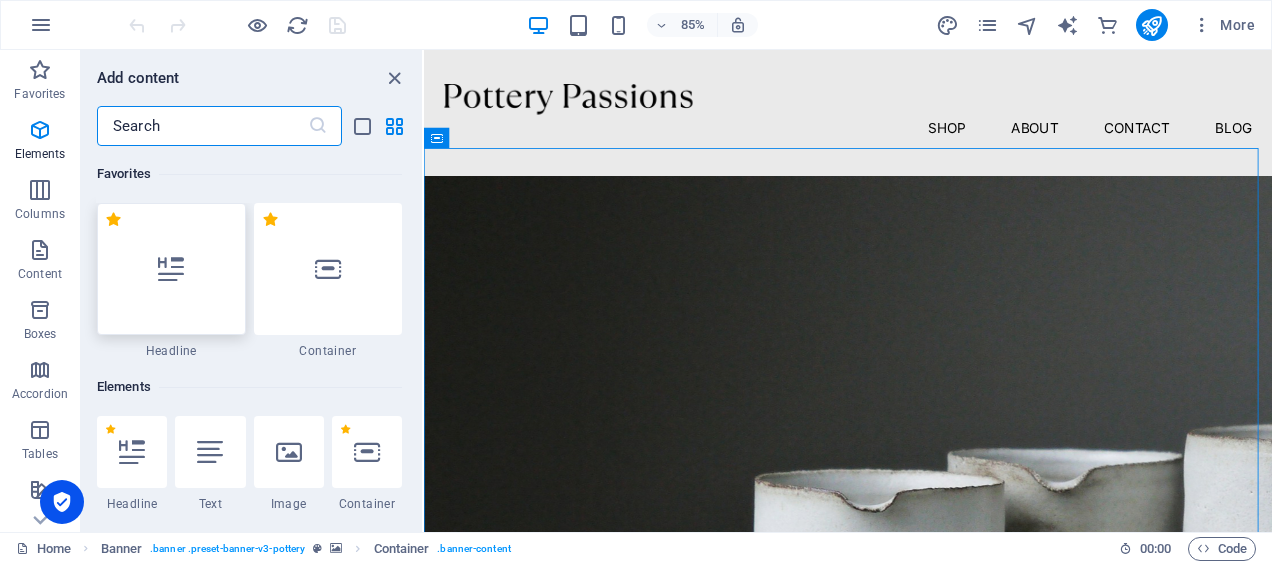scroll, scrollTop: 213, scrollLeft: 0, axis: vertical 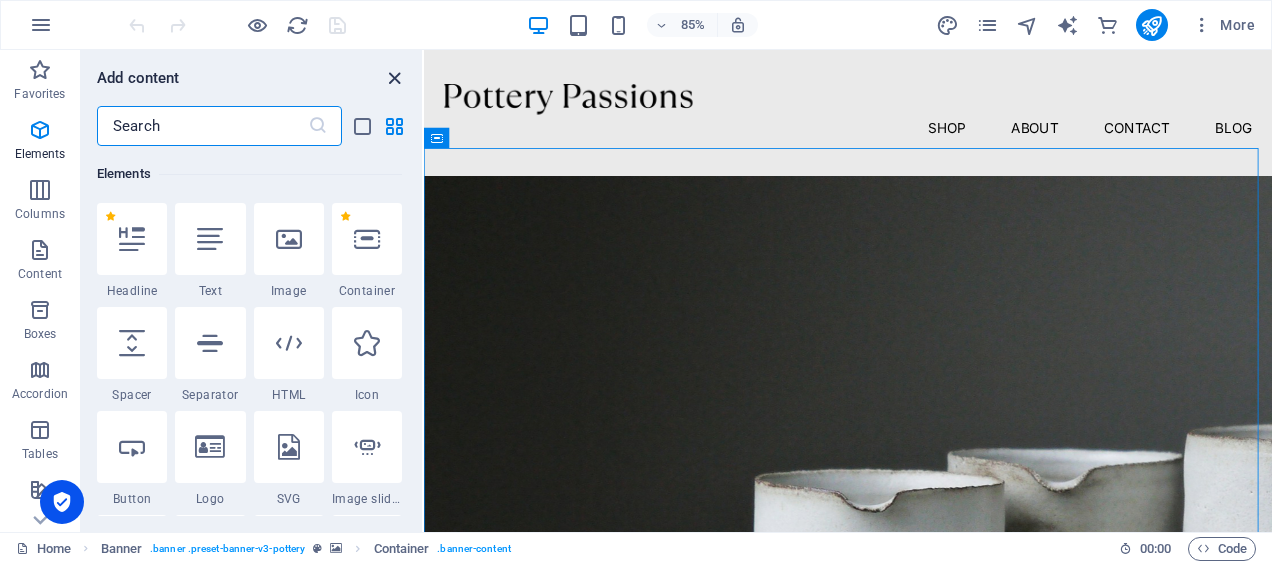 click at bounding box center [394, 78] 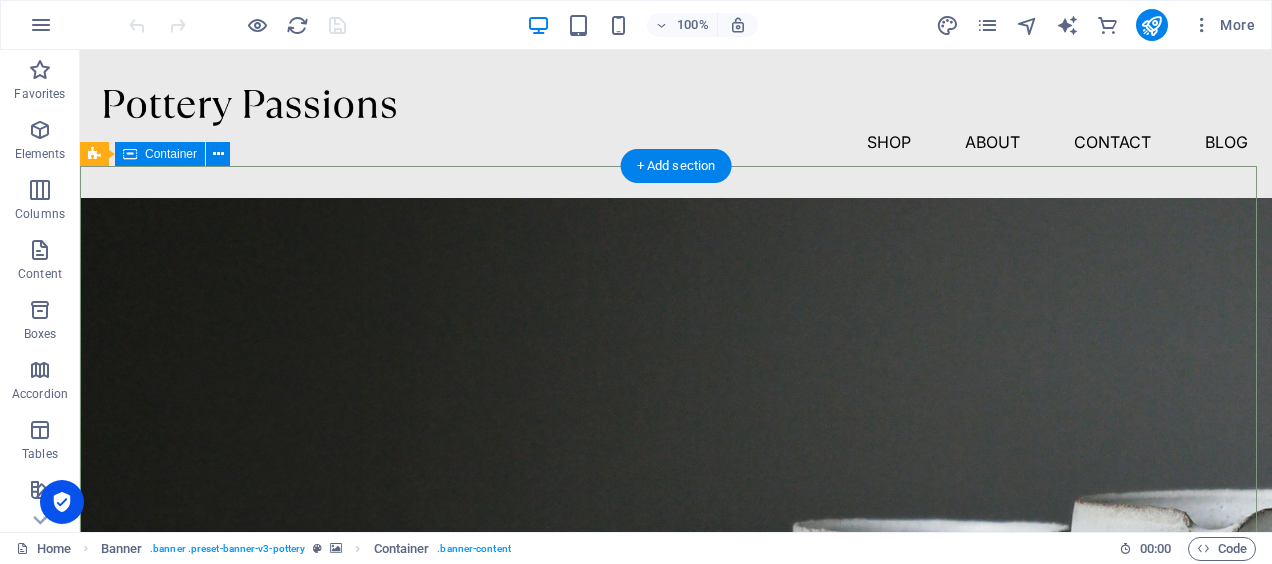 click on "Pottery is our passion Lorem ipsum dolor sit amet, consectetur adipiscing elit, sed do eiusmod tempor incididunt ut labore et dolore magna aliqua. Explore" at bounding box center (676, 1003) 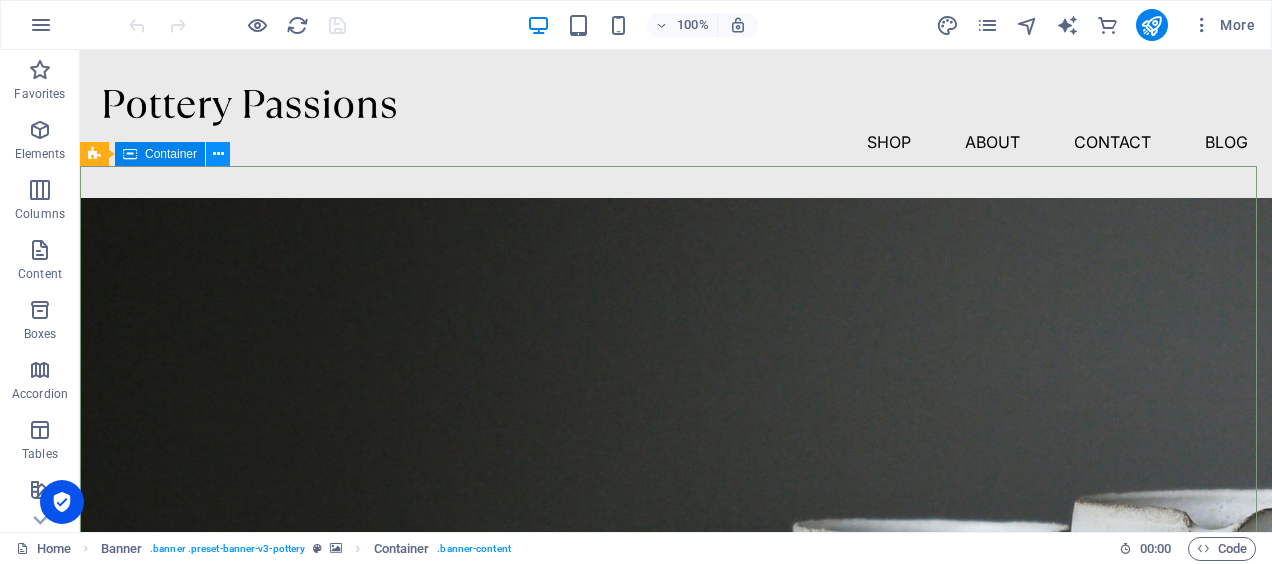 click at bounding box center (218, 154) 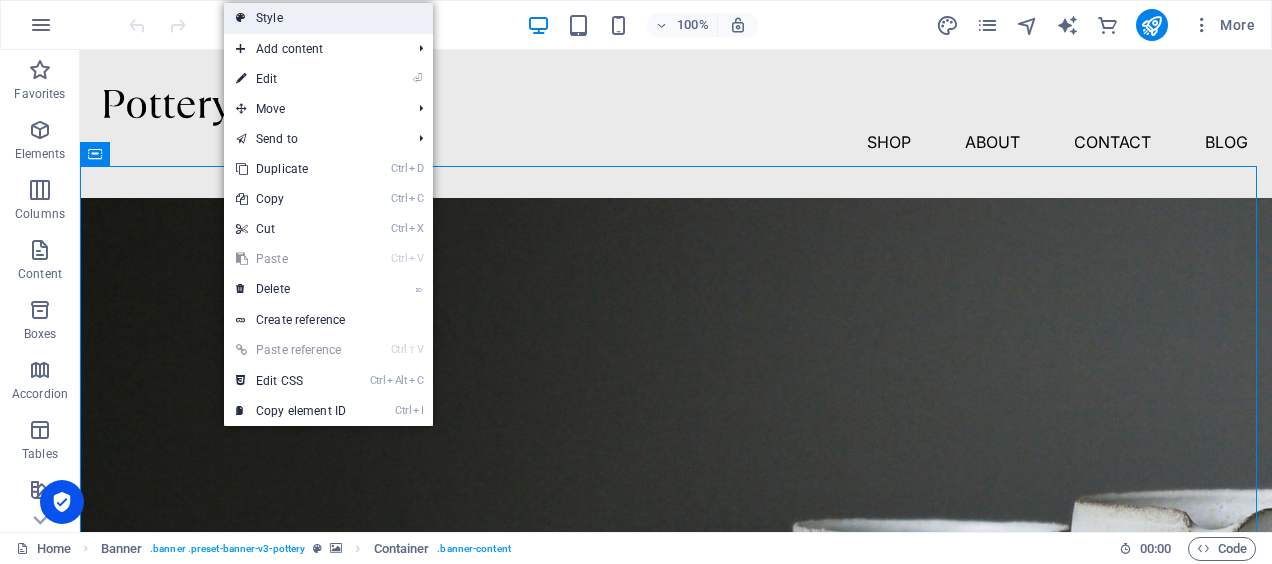 click on "Style" at bounding box center (328, 18) 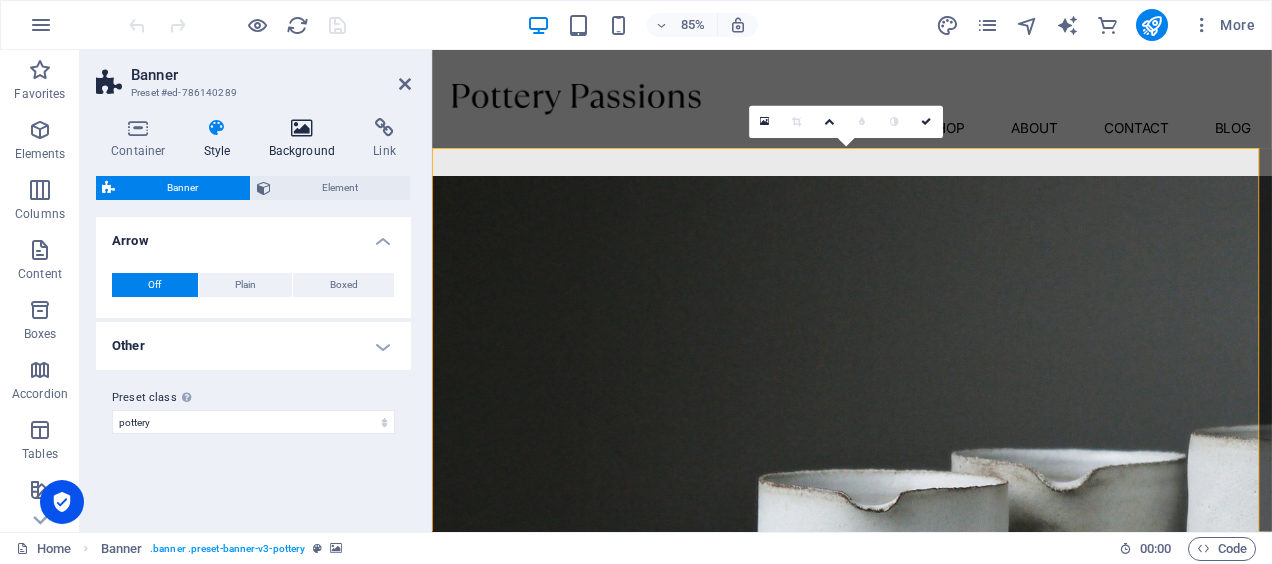 click at bounding box center (302, 128) 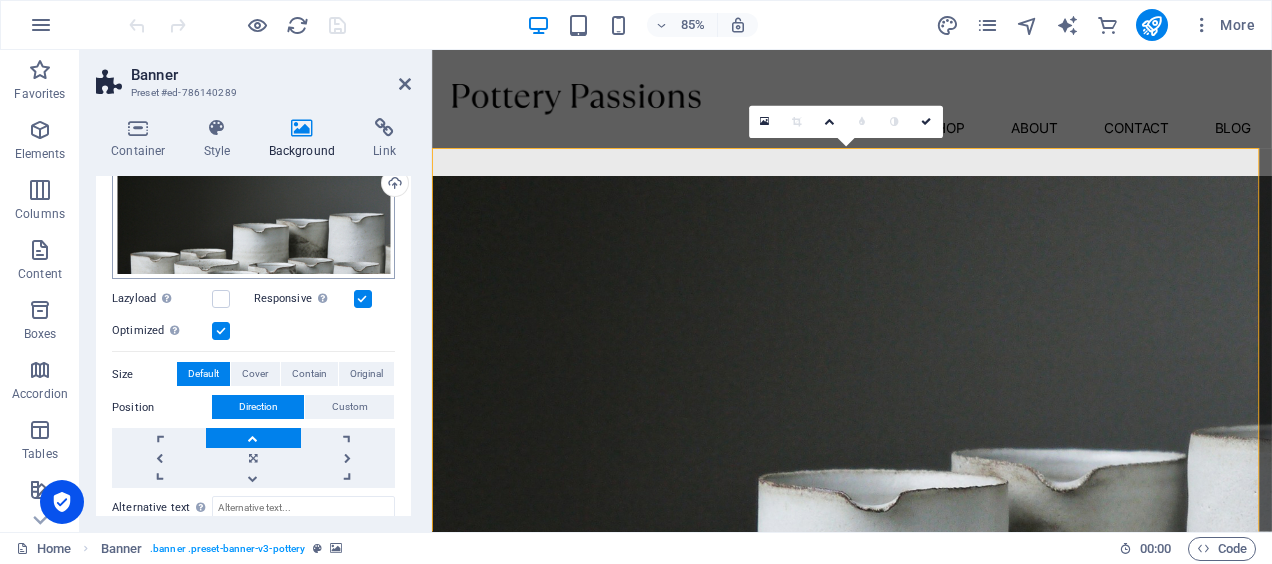 scroll, scrollTop: 100, scrollLeft: 0, axis: vertical 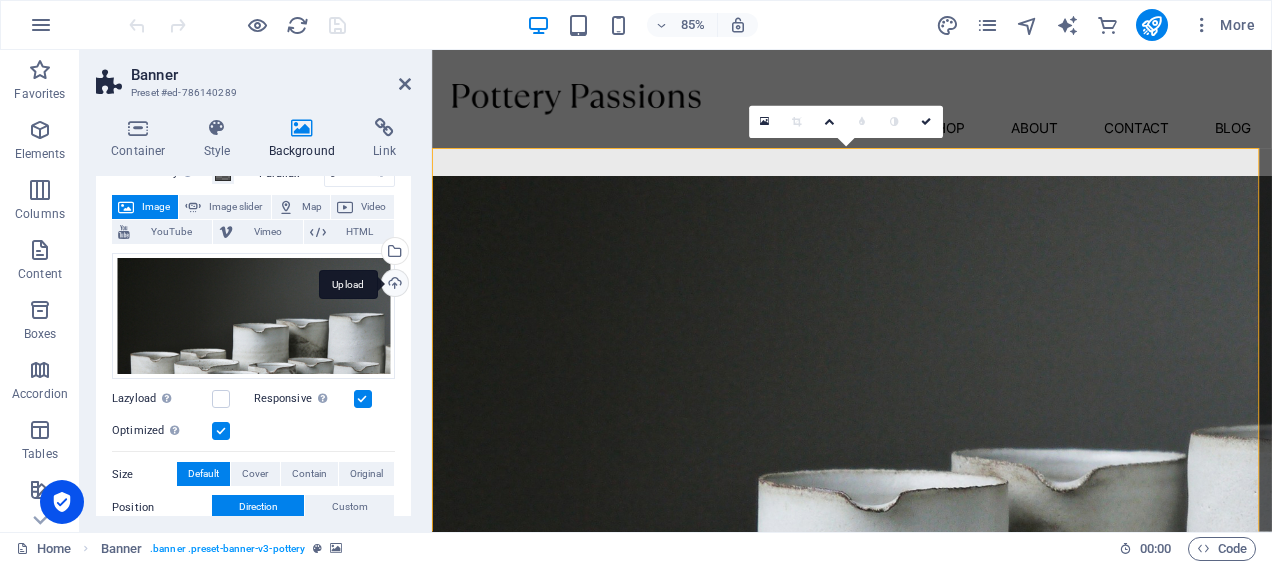click on "Upload" at bounding box center (393, 285) 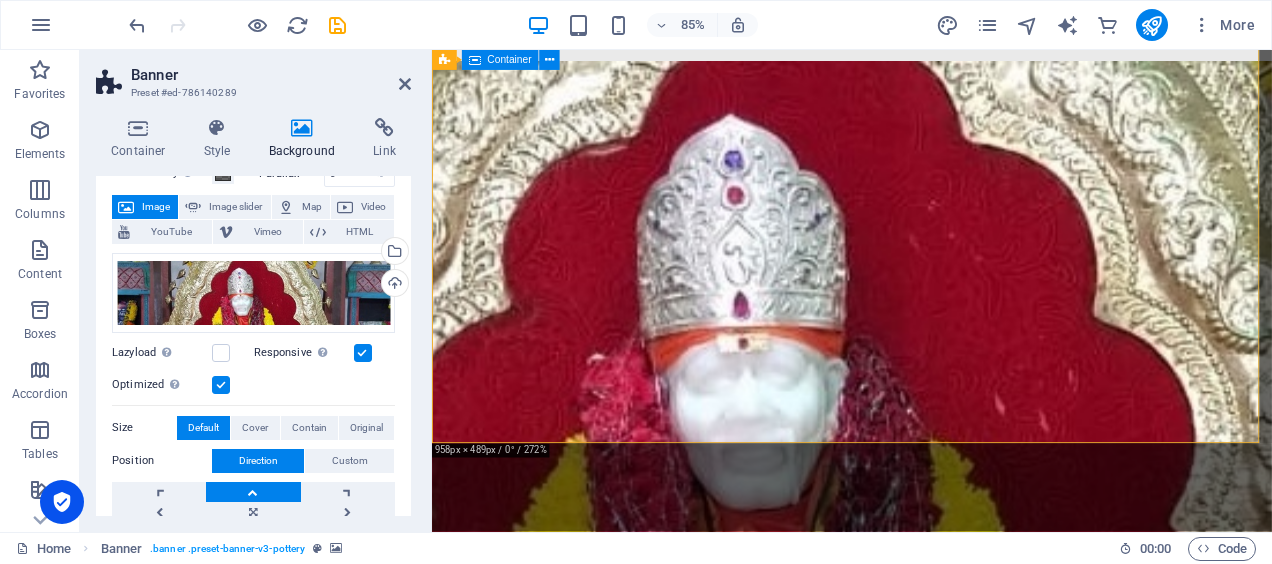 scroll, scrollTop: 0, scrollLeft: 0, axis: both 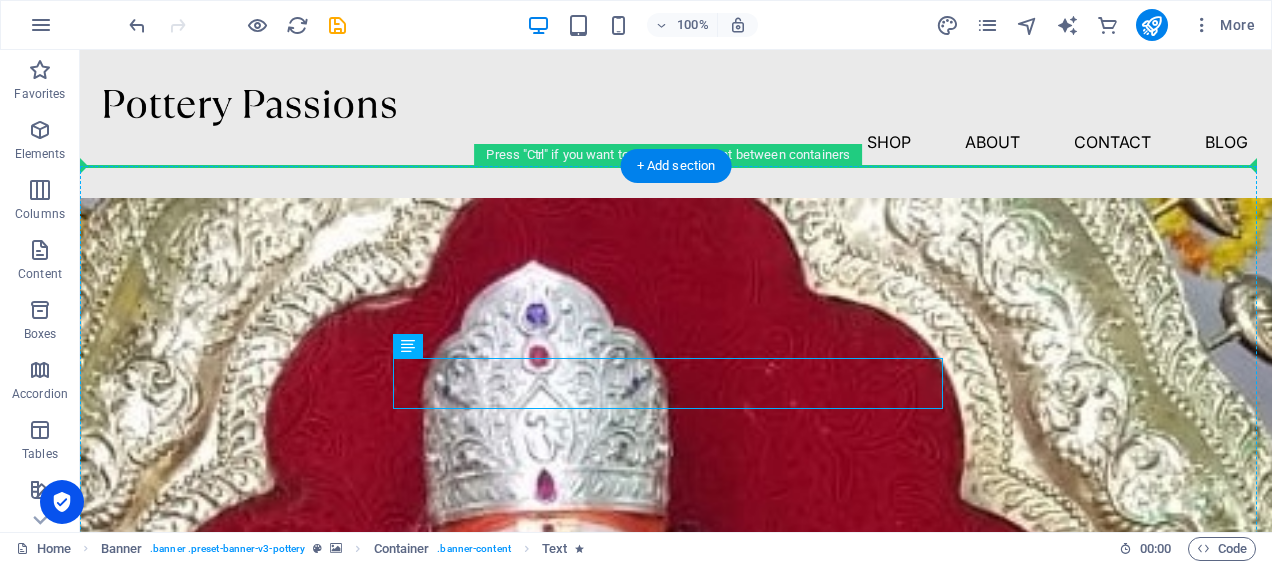 drag, startPoint x: 302, startPoint y: 373, endPoint x: 964, endPoint y: 336, distance: 663.0332 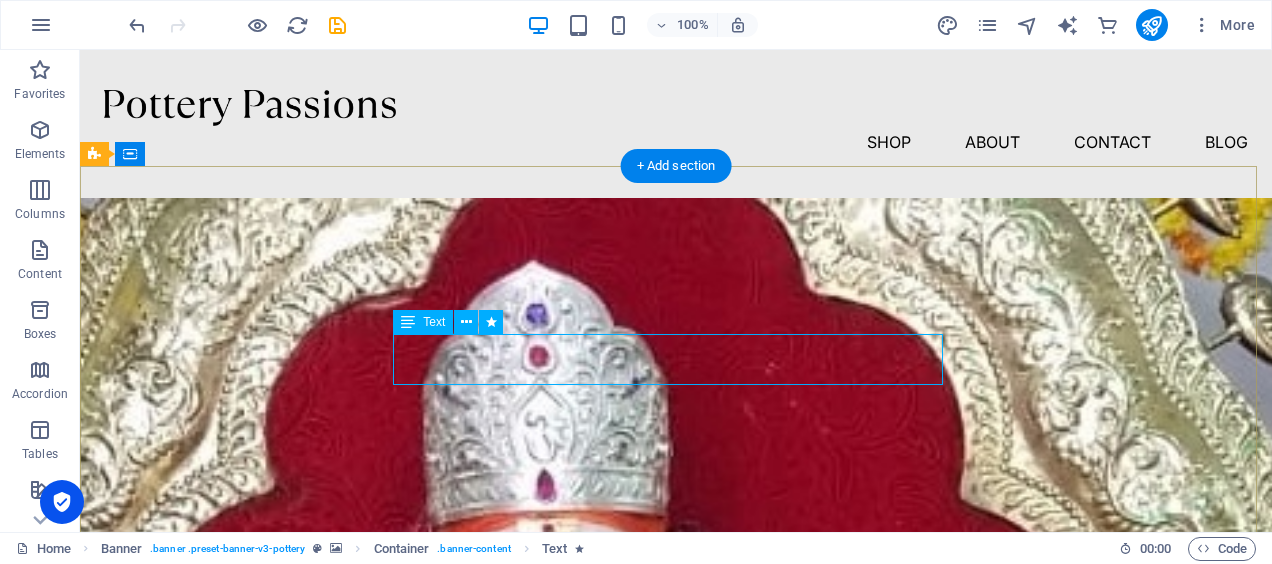 click on "Lorem ipsum dolor sit amet, consectetur adipiscing elit, sed do eiusmod tempor incididunt ut labore et dolore magna aliqua." at bounding box center [676, 993] 